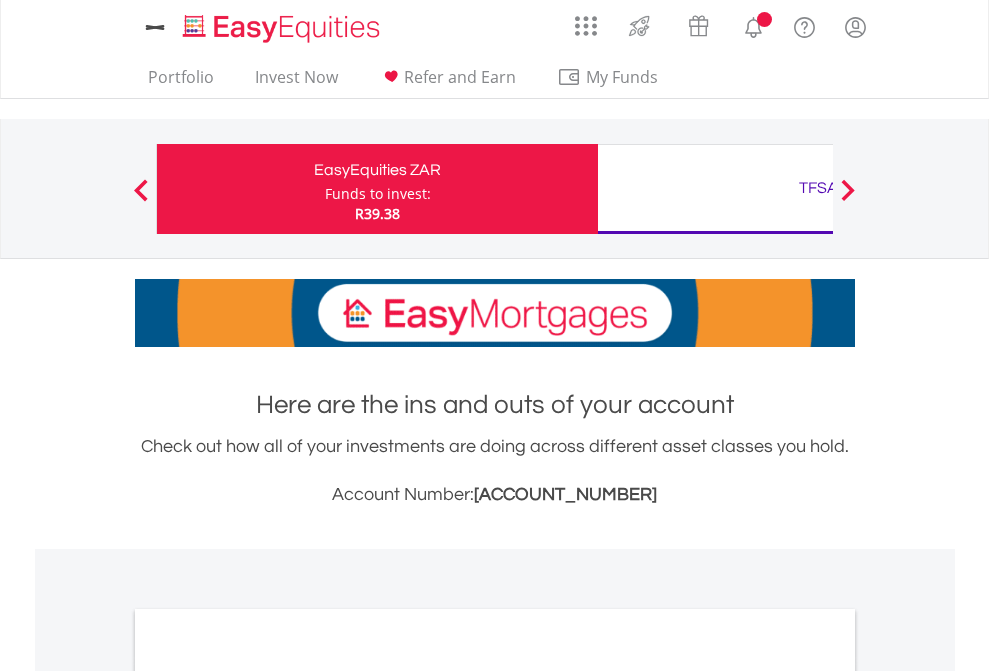 scroll, scrollTop: 0, scrollLeft: 0, axis: both 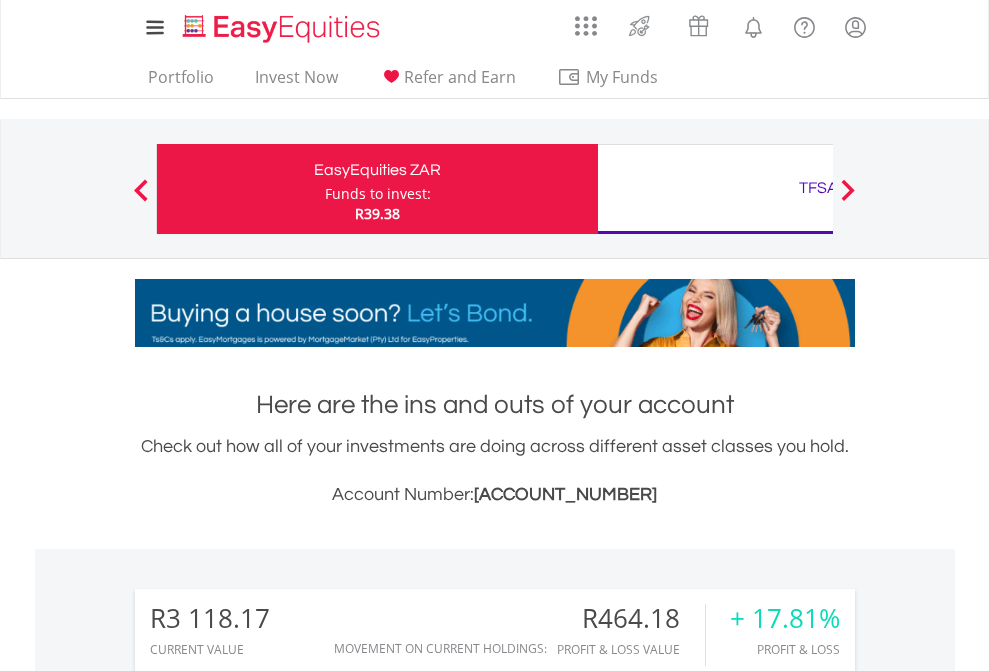 click on "Funds to invest:" at bounding box center (378, 194) 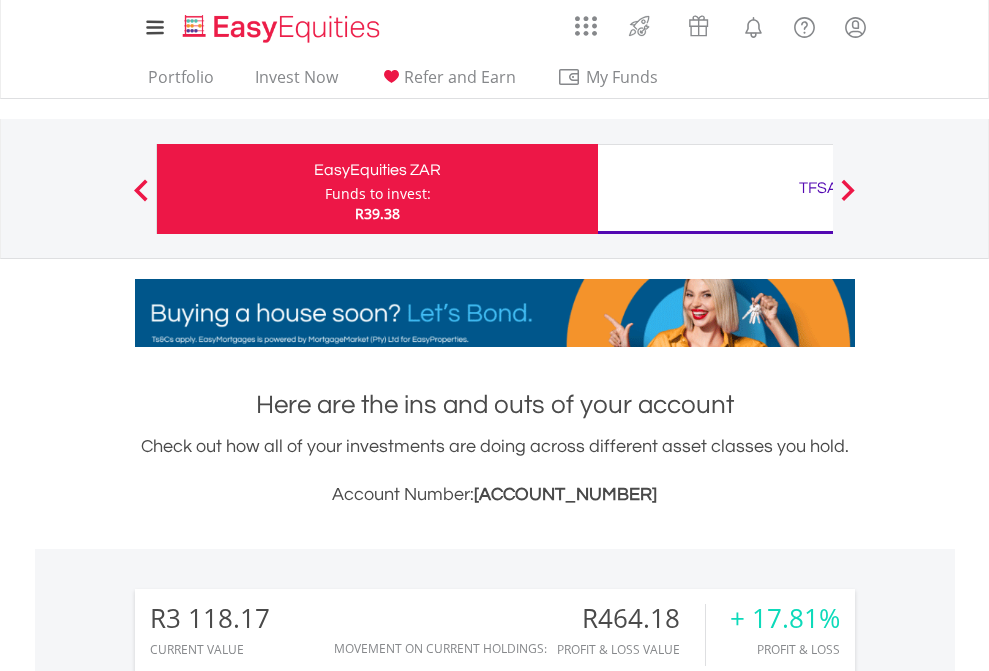scroll, scrollTop: 192, scrollLeft: 314, axis: both 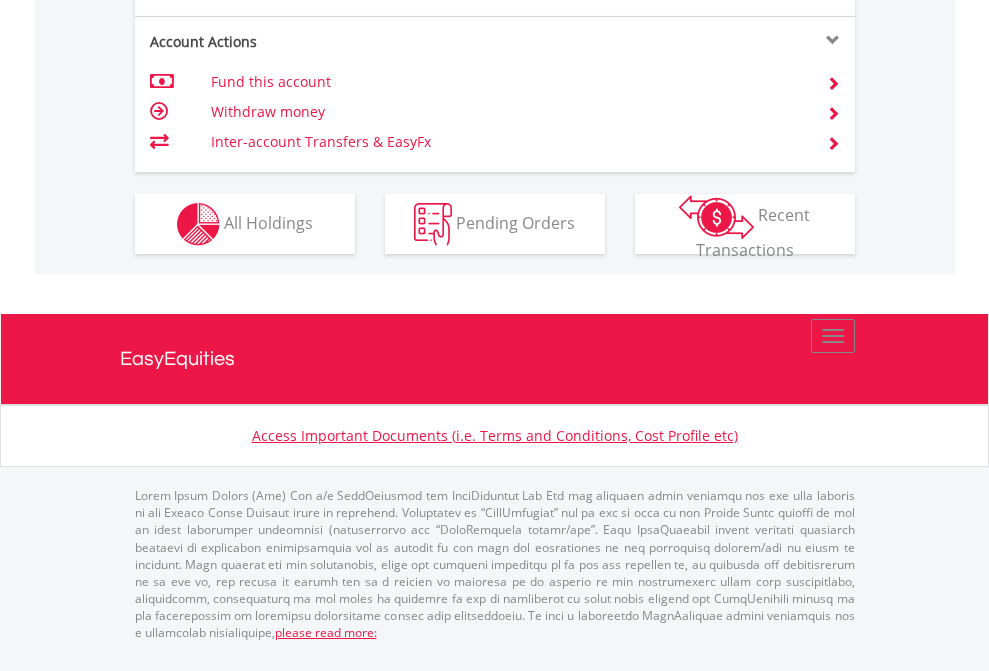 click on "Investment types" at bounding box center [706, -337] 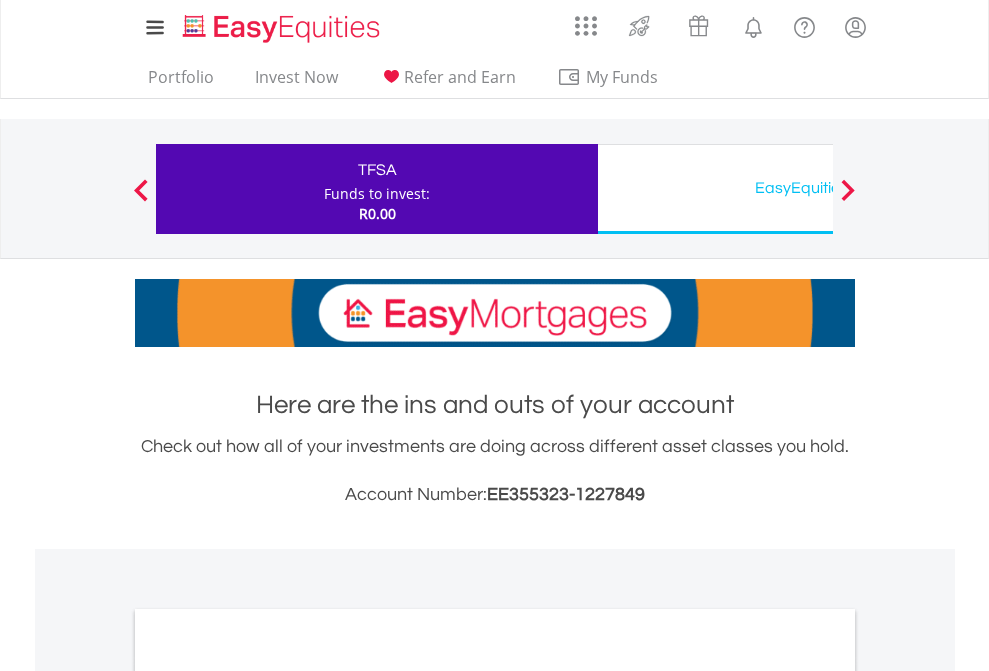 scroll, scrollTop: 1342, scrollLeft: 0, axis: vertical 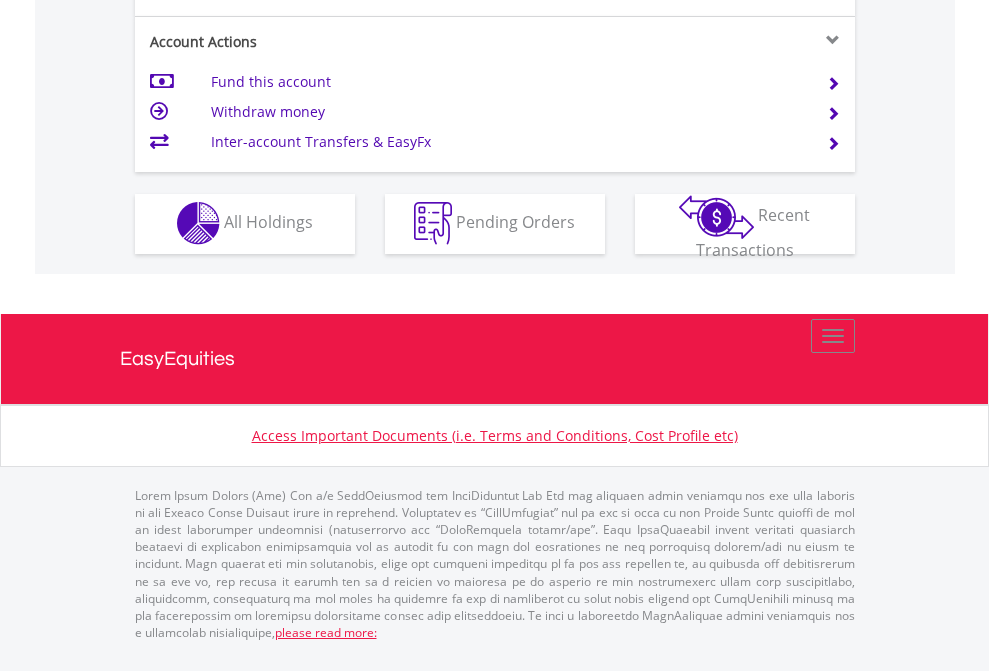 click on "Investment types" at bounding box center (706, -353) 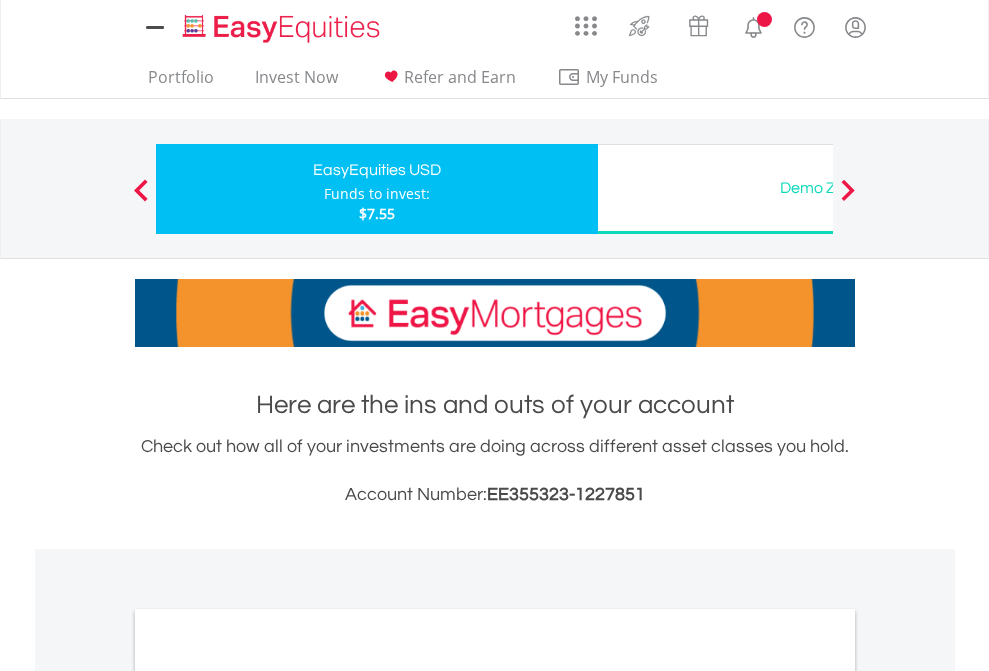 scroll, scrollTop: 0, scrollLeft: 0, axis: both 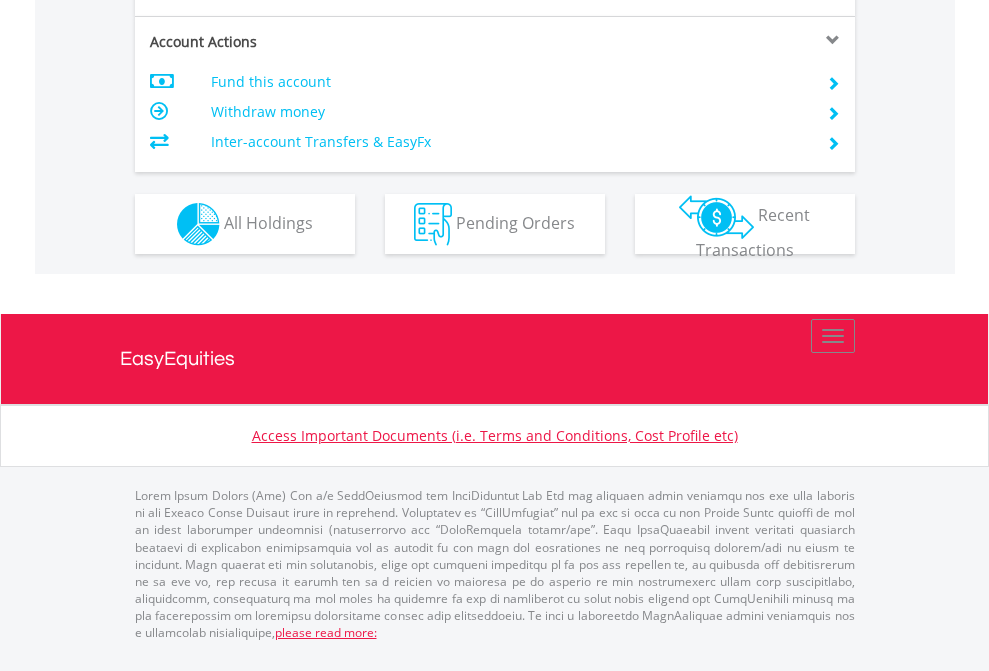 click on "Investment types" at bounding box center (706, -337) 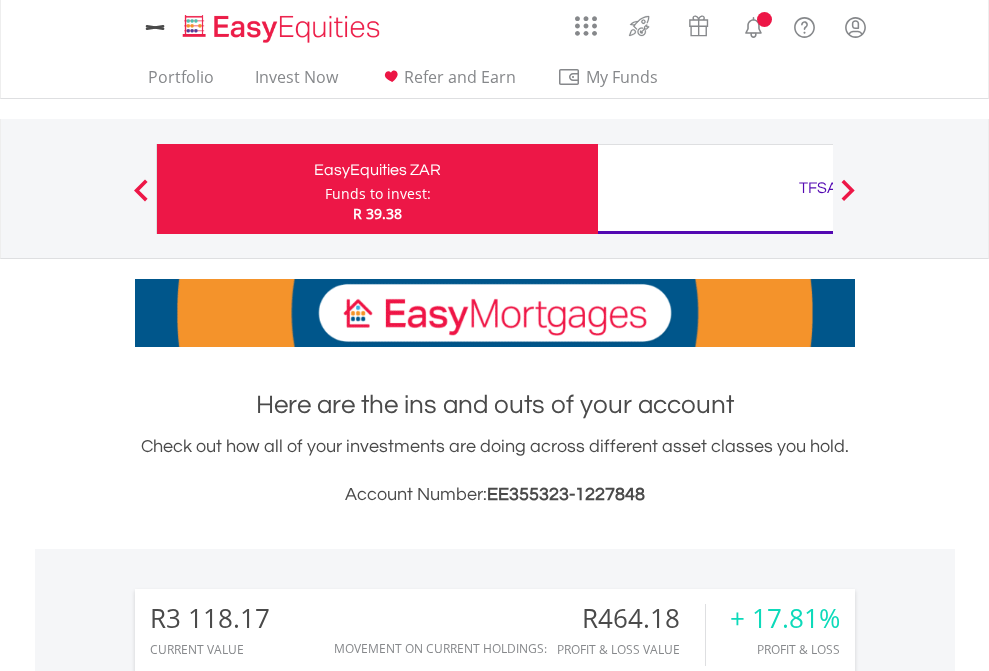 scroll, scrollTop: 1613, scrollLeft: 0, axis: vertical 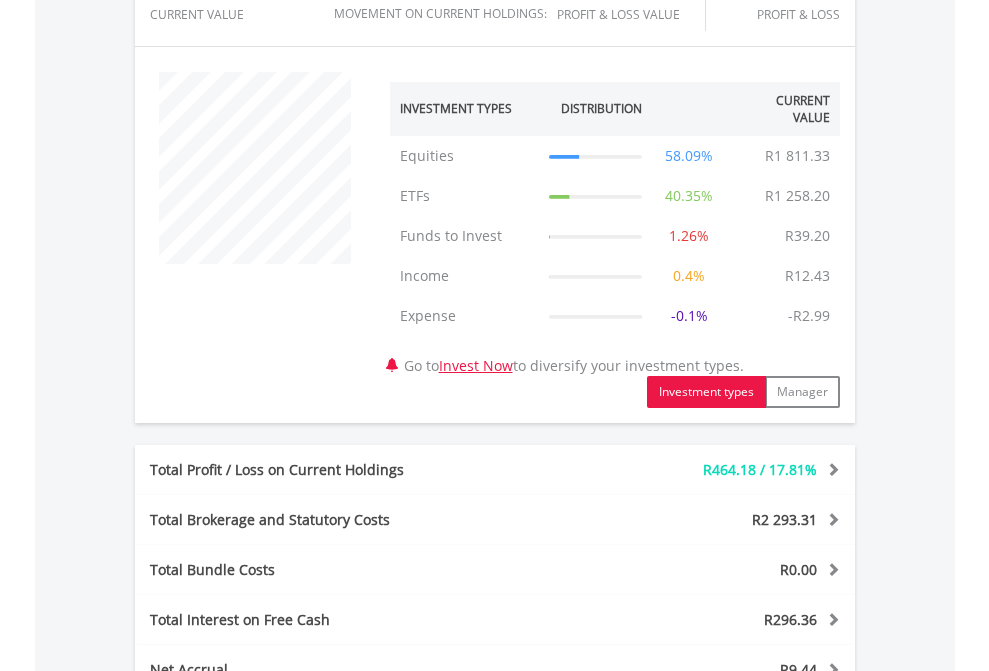 click on "All Holdings" at bounding box center [268, 951] 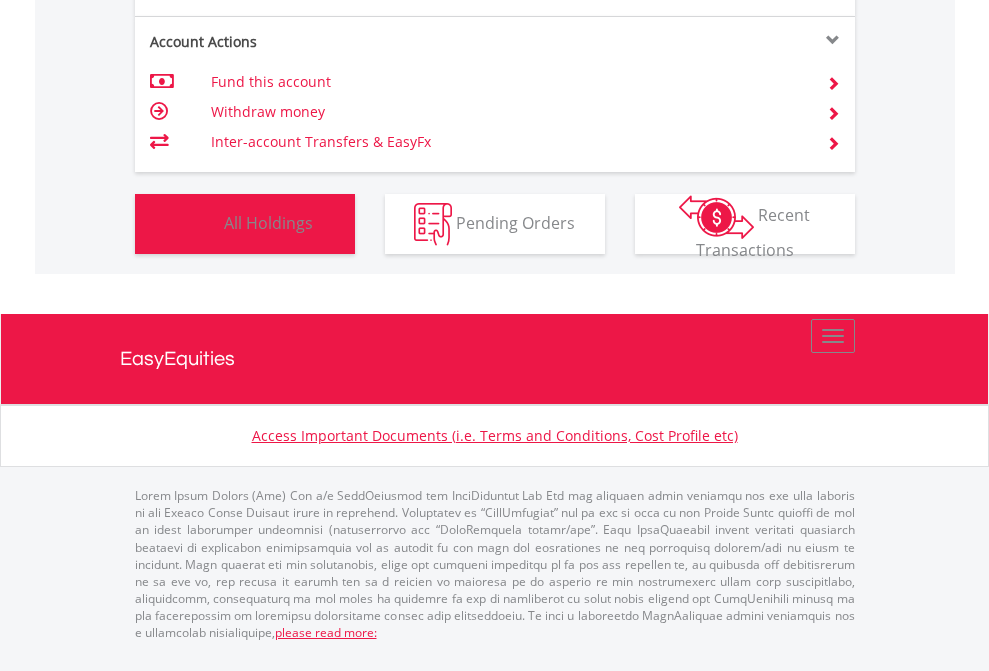 scroll, scrollTop: 999808, scrollLeft: 999687, axis: both 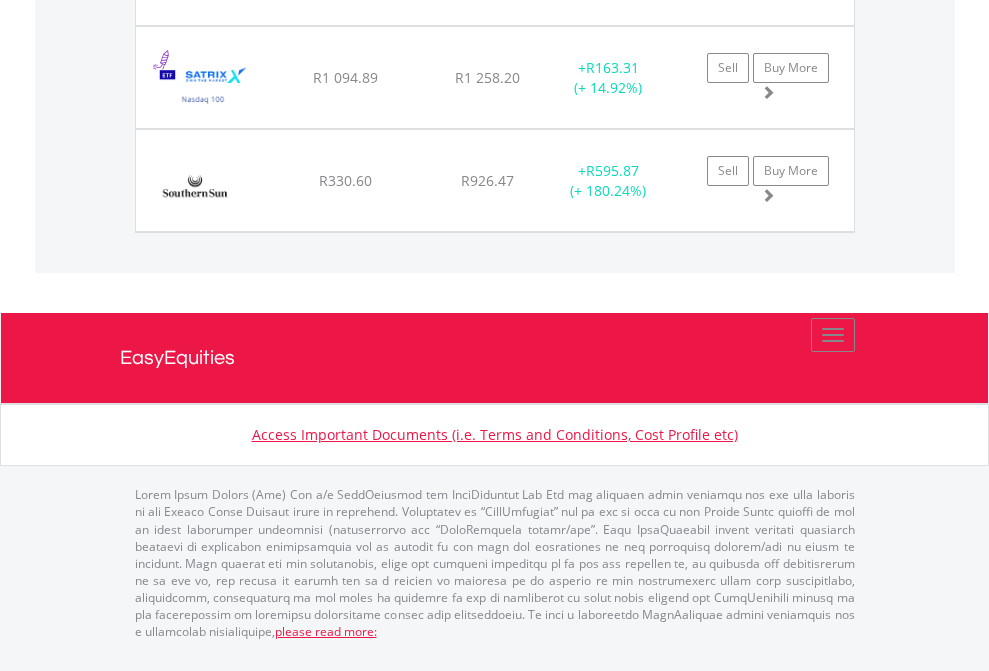 click on "TFSA" at bounding box center [818, -1974] 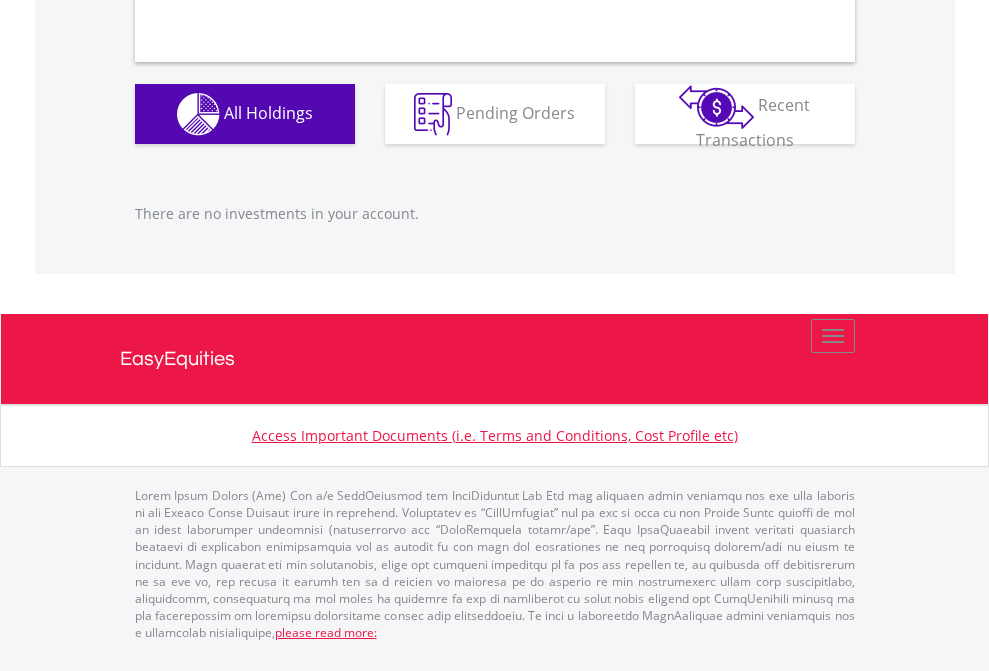 scroll, scrollTop: 1980, scrollLeft: 0, axis: vertical 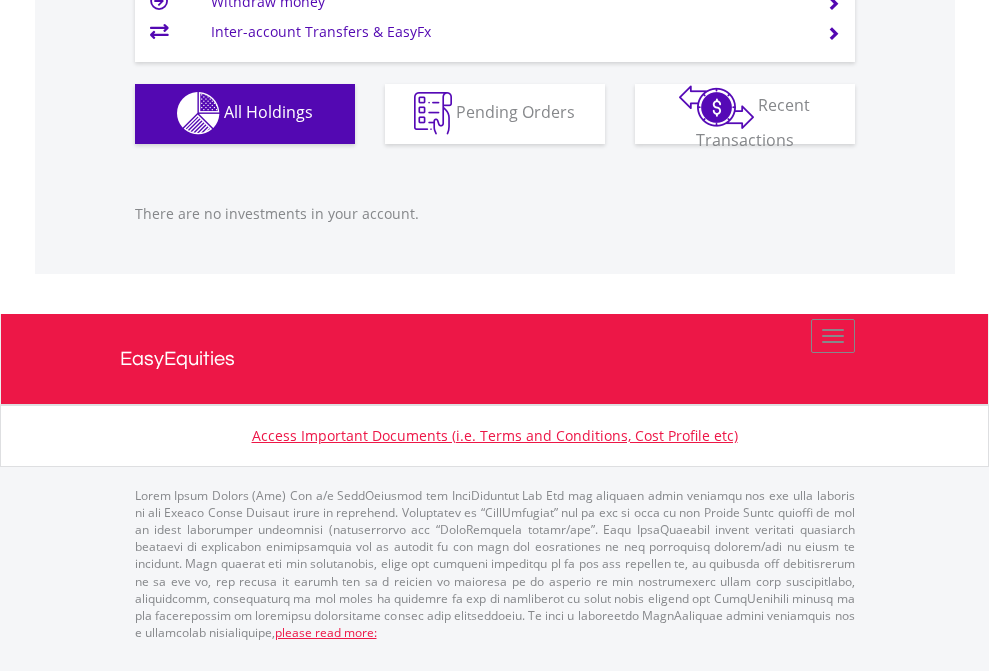 click on "EasyEquities USD" at bounding box center [818, -1142] 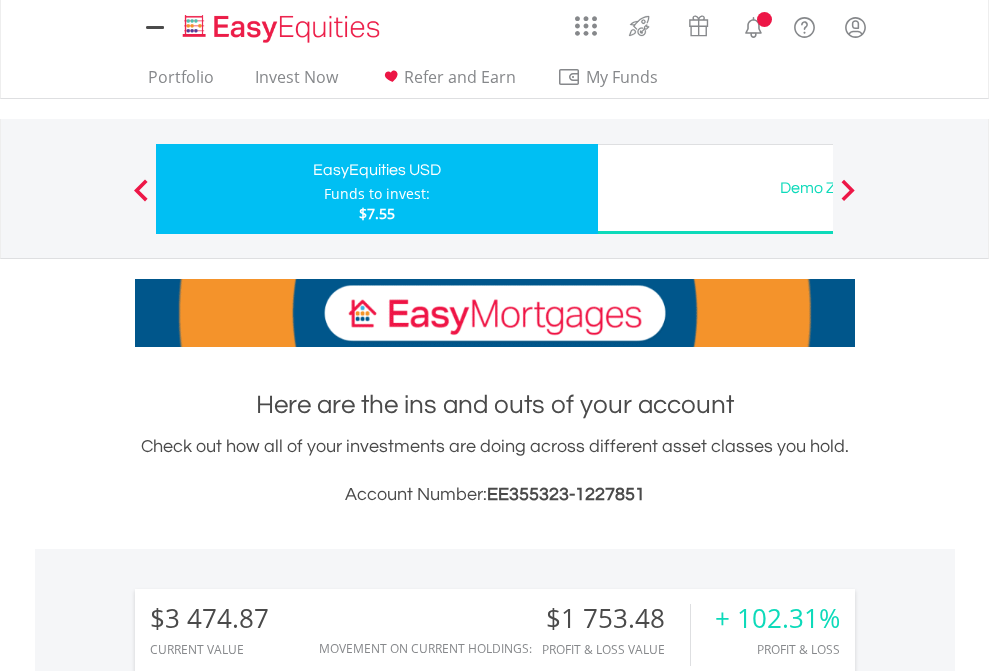 scroll, scrollTop: 0, scrollLeft: 0, axis: both 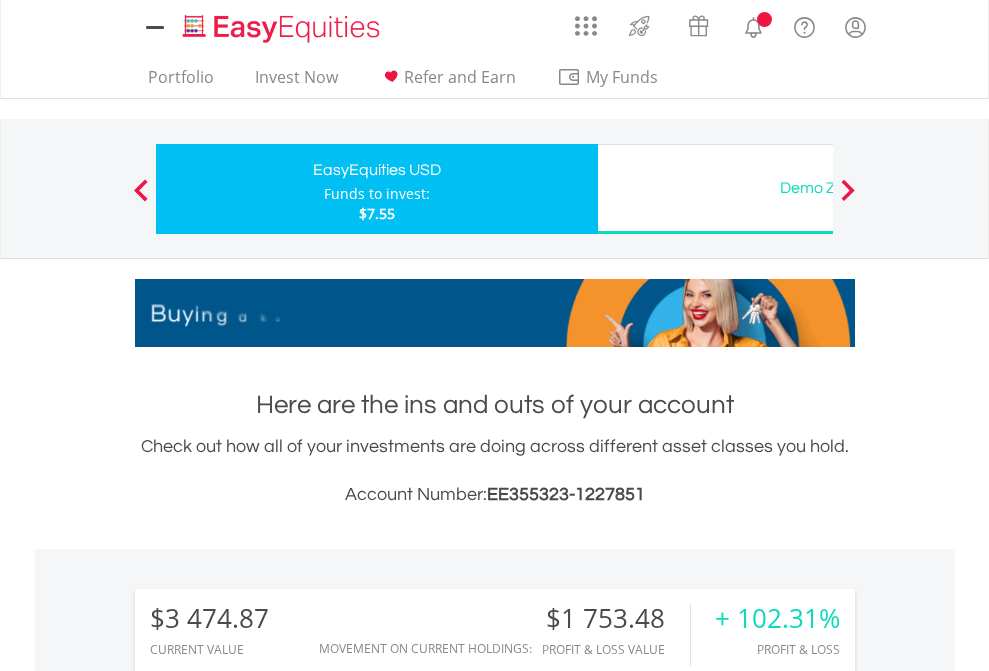 click on "All Holdings" at bounding box center [268, 1506] 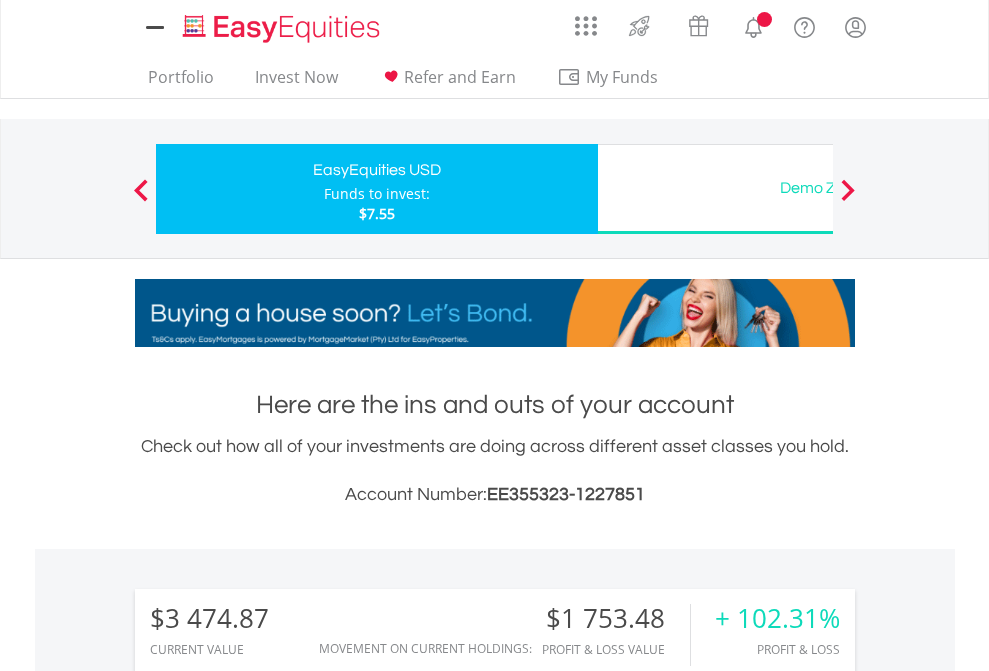 scroll, scrollTop: 999808, scrollLeft: 999687, axis: both 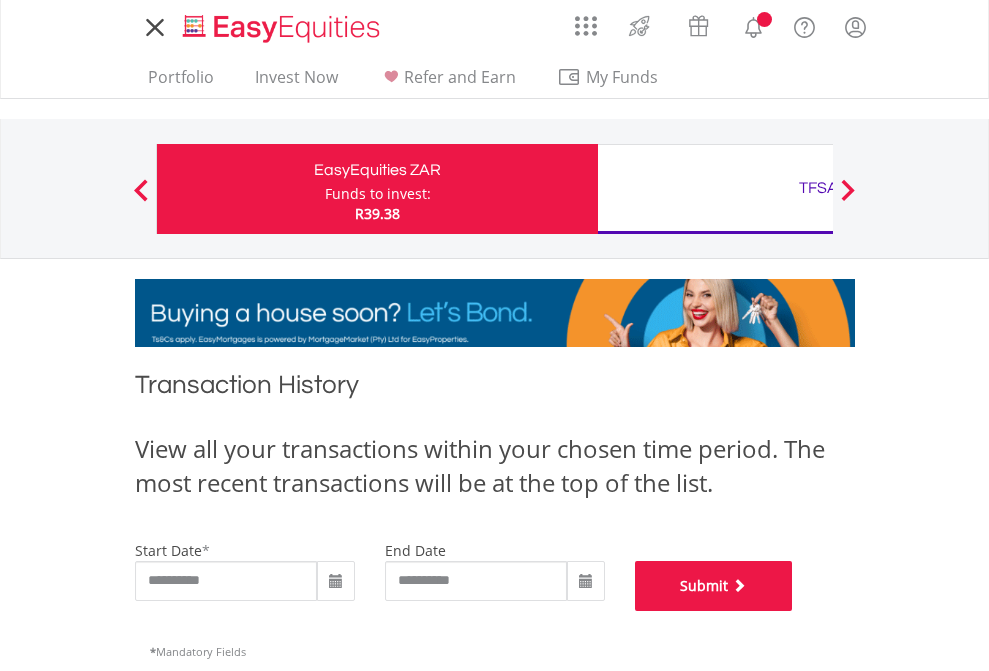 click on "Submit" at bounding box center (714, 586) 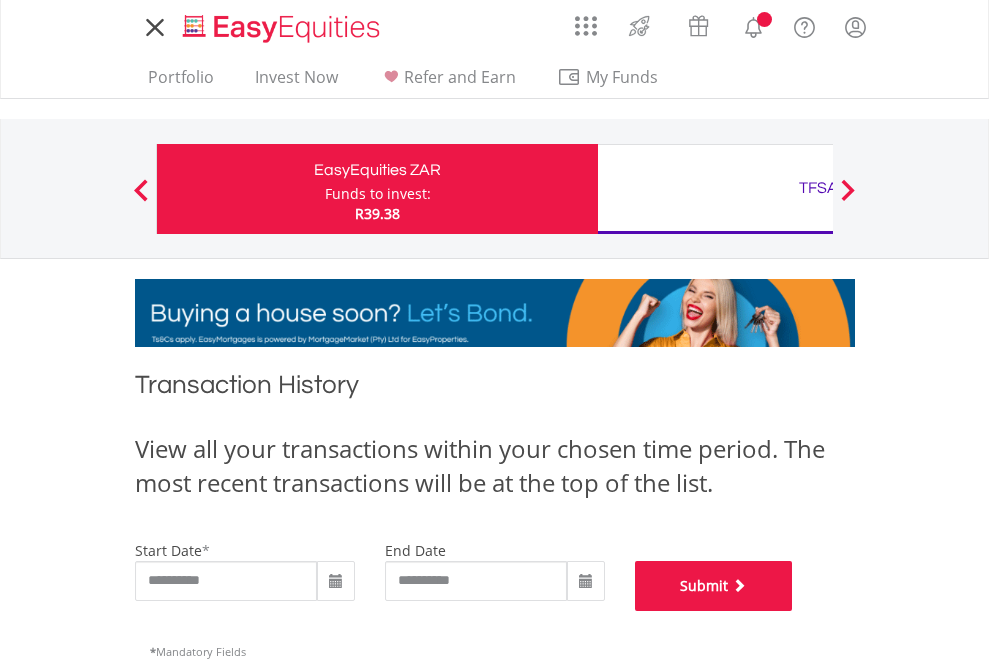 scroll, scrollTop: 811, scrollLeft: 0, axis: vertical 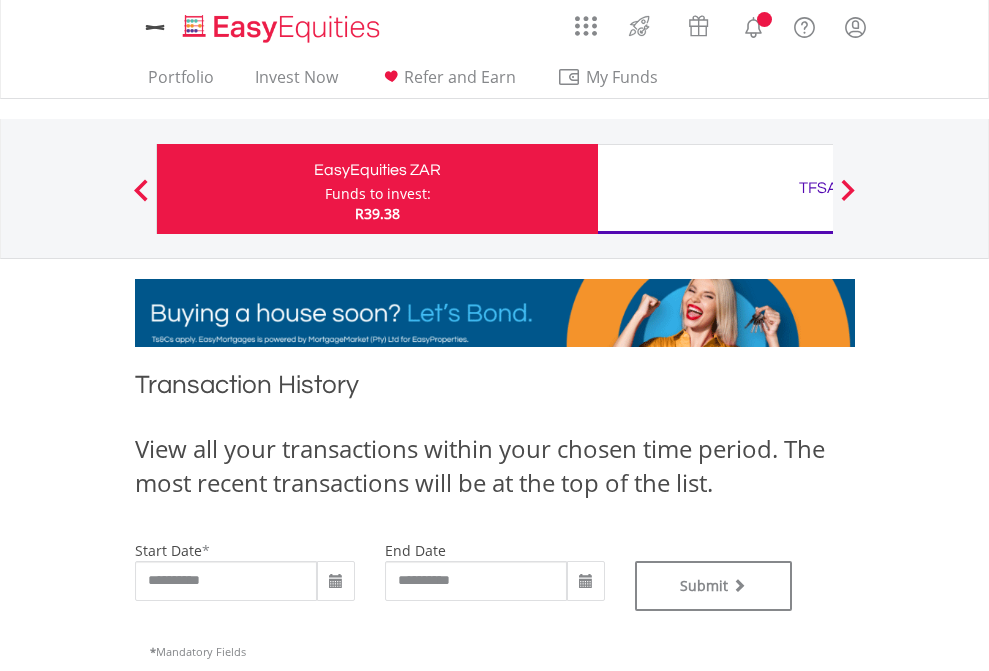 click on "TFSA" at bounding box center (818, 188) 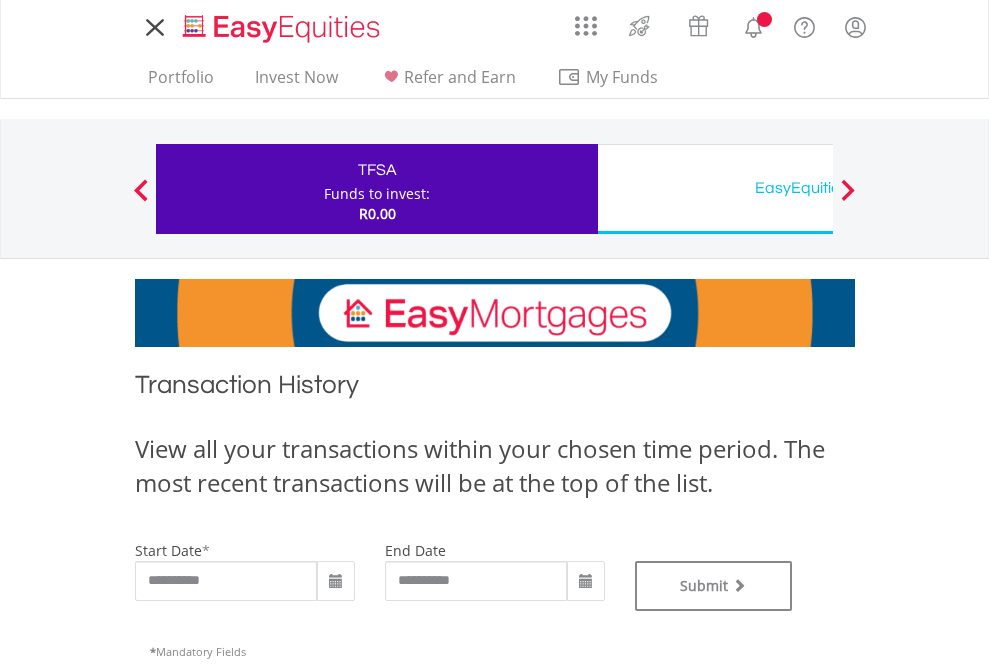 scroll, scrollTop: 0, scrollLeft: 0, axis: both 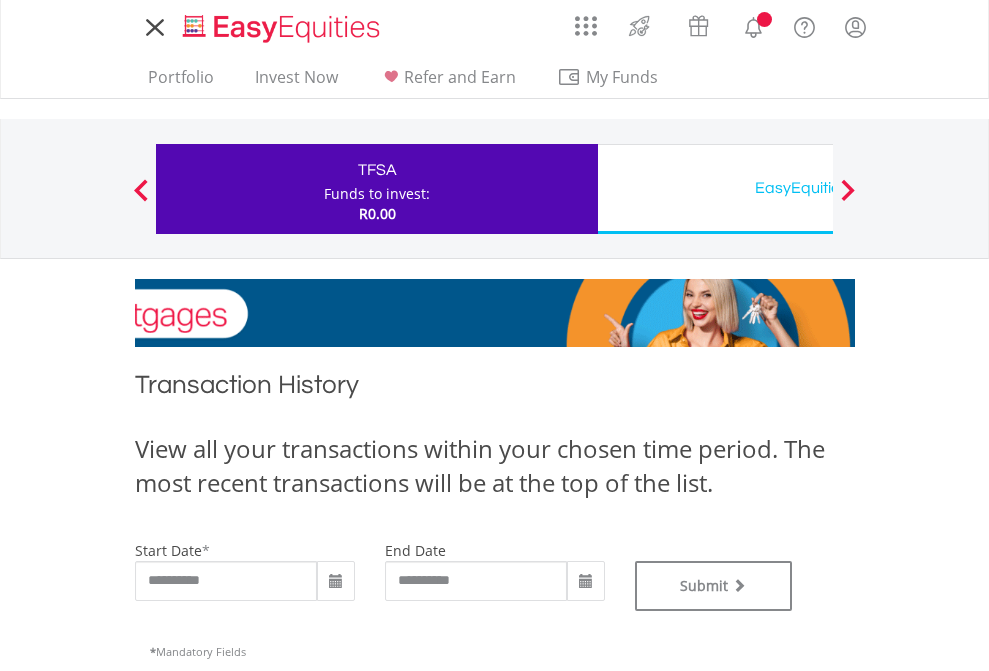 type on "**********" 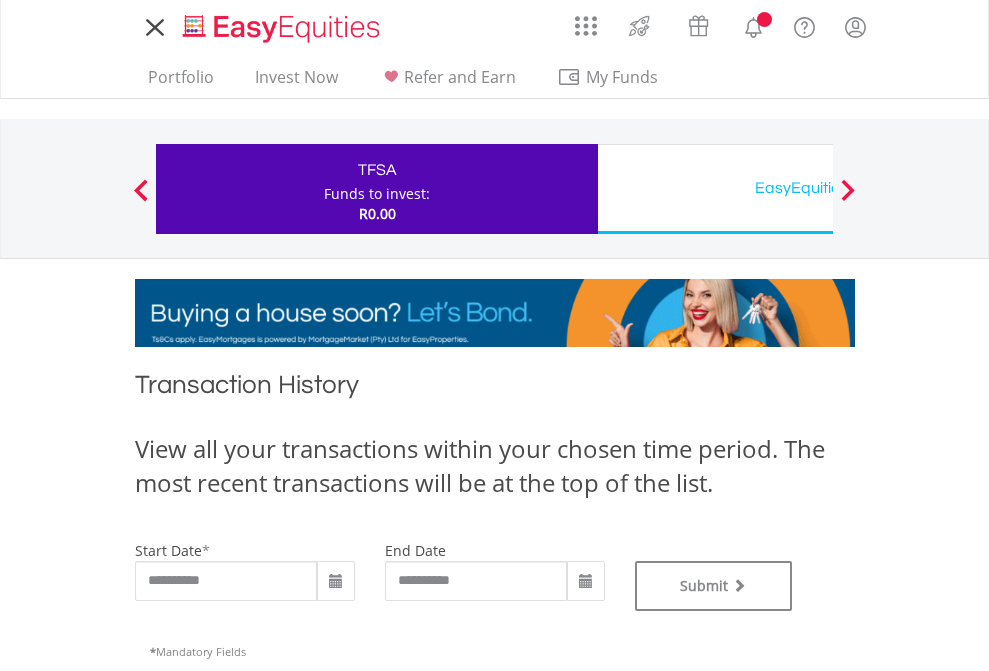 type on "**********" 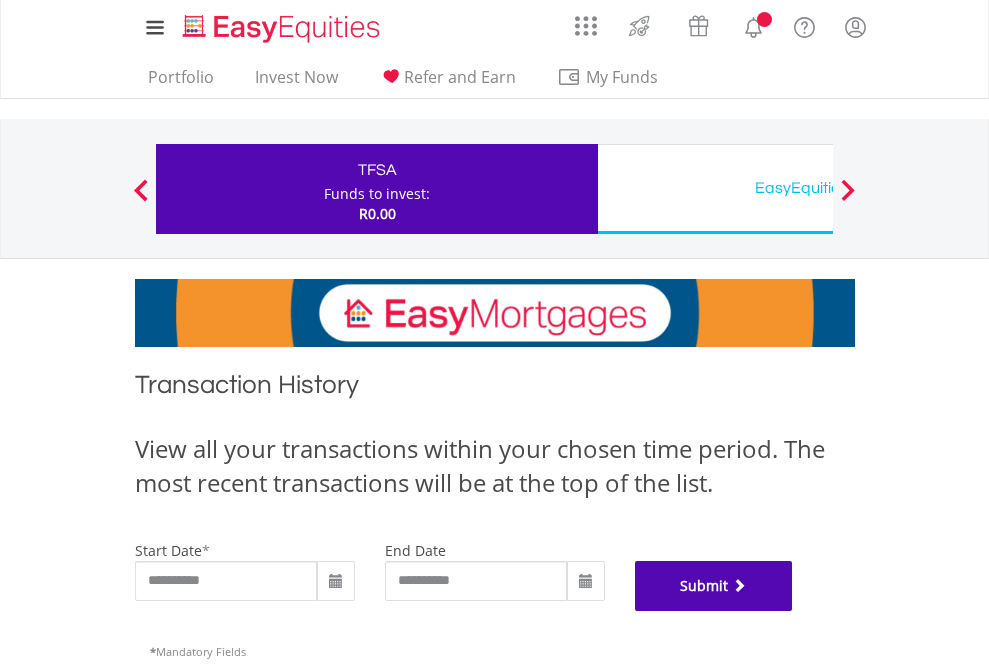 click on "Submit" at bounding box center [714, 586] 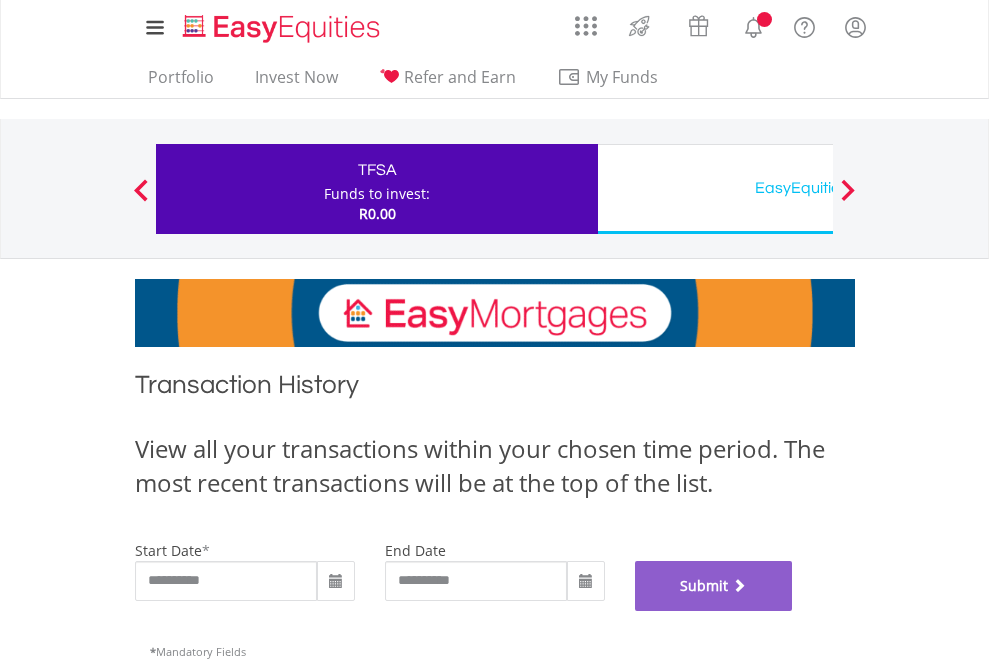 scroll, scrollTop: 811, scrollLeft: 0, axis: vertical 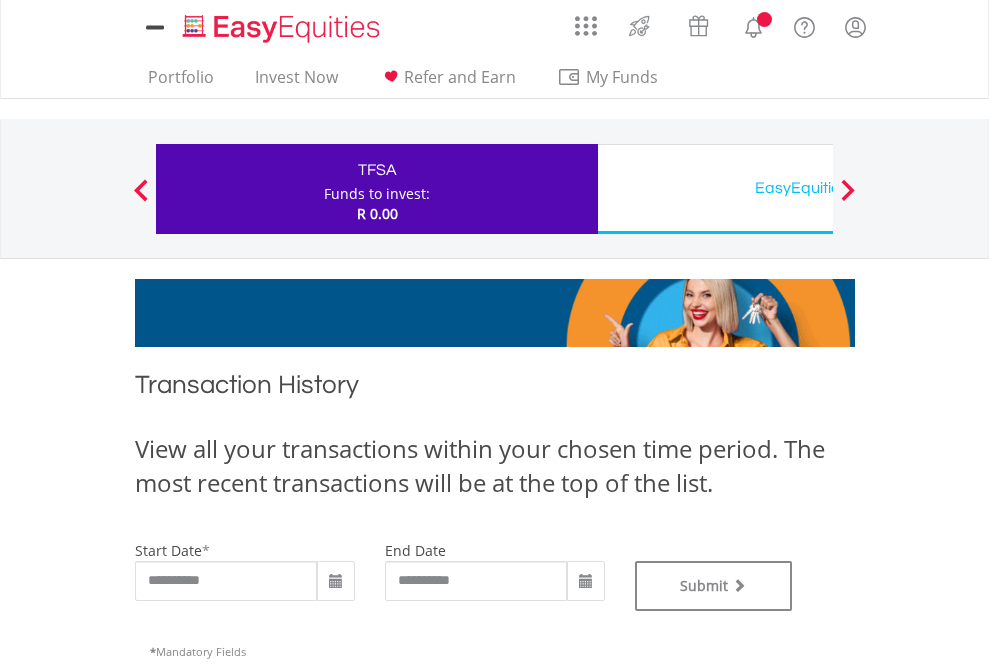 click on "EasyEquities USD" at bounding box center (818, 188) 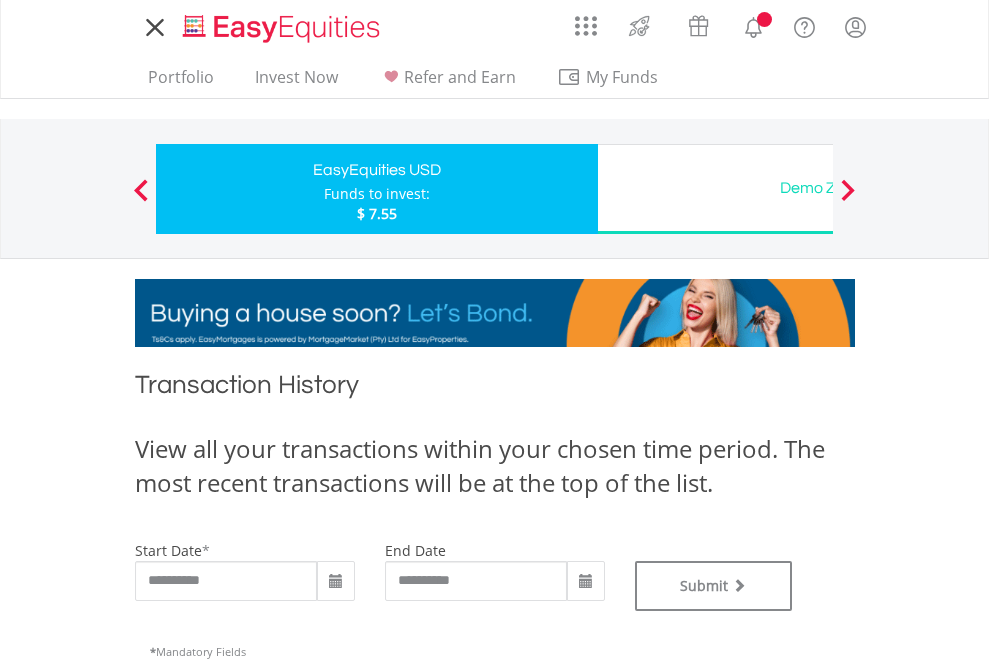 scroll, scrollTop: 0, scrollLeft: 0, axis: both 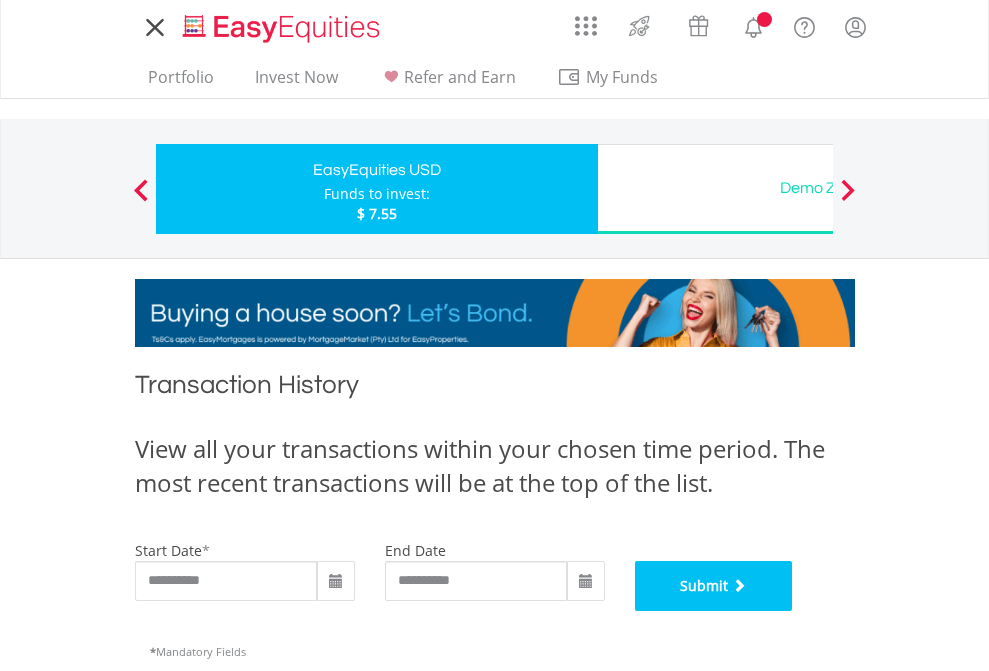 click on "Submit" at bounding box center [714, 586] 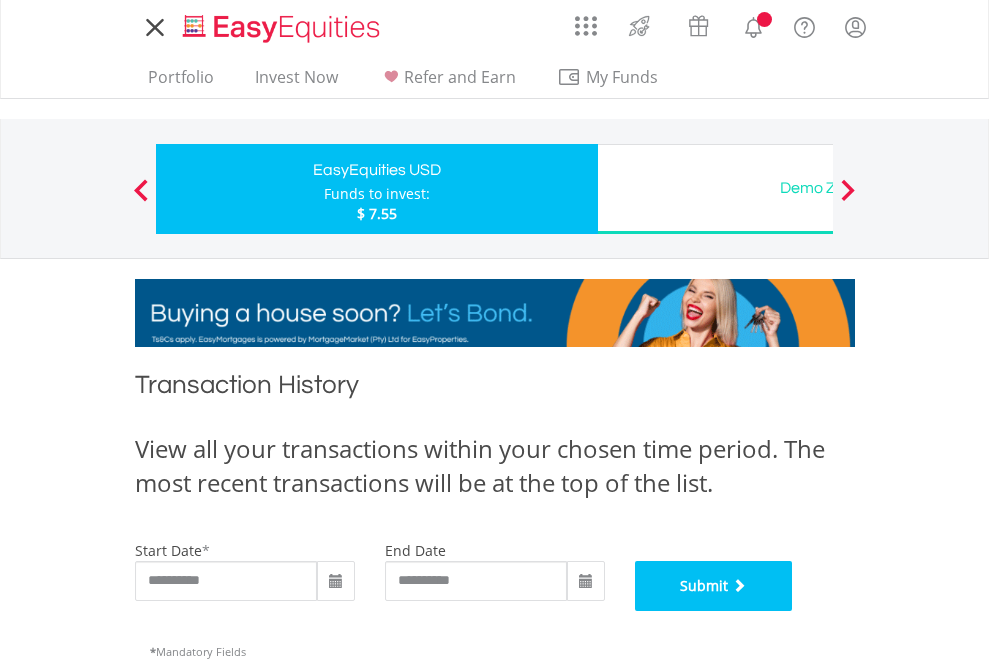 scroll, scrollTop: 811, scrollLeft: 0, axis: vertical 